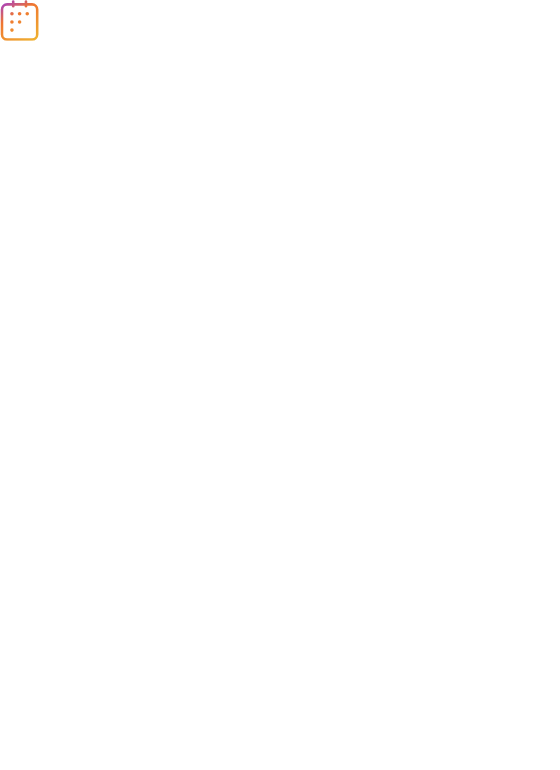 scroll, scrollTop: 0, scrollLeft: 0, axis: both 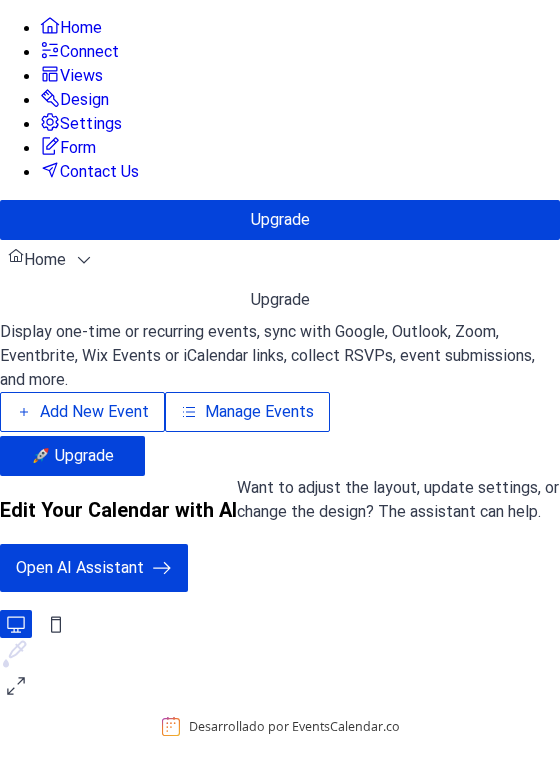 click on "Manage Events" at bounding box center (259, 412) 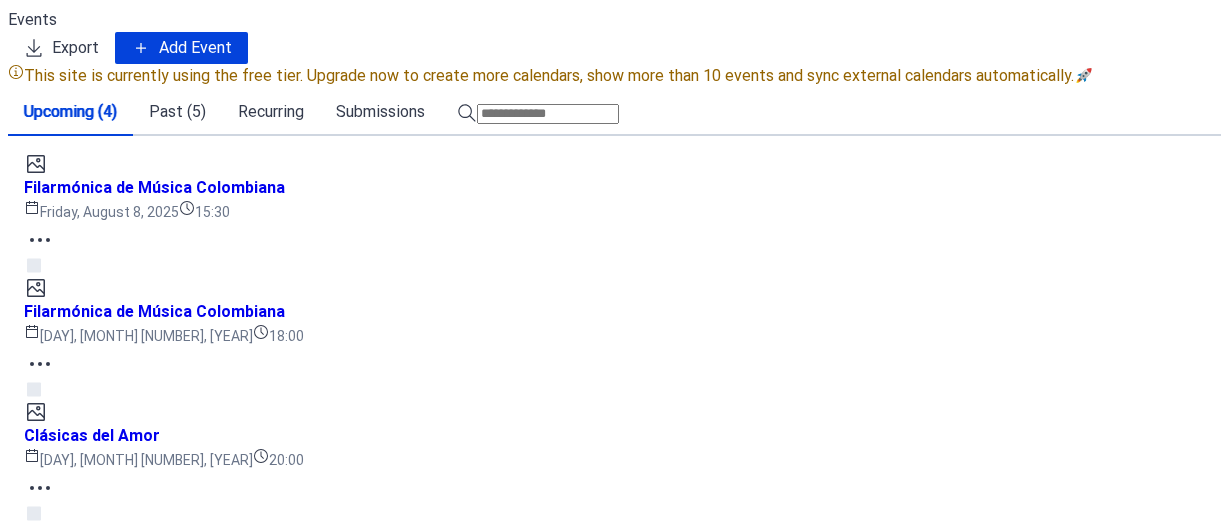 scroll, scrollTop: 0, scrollLeft: 0, axis: both 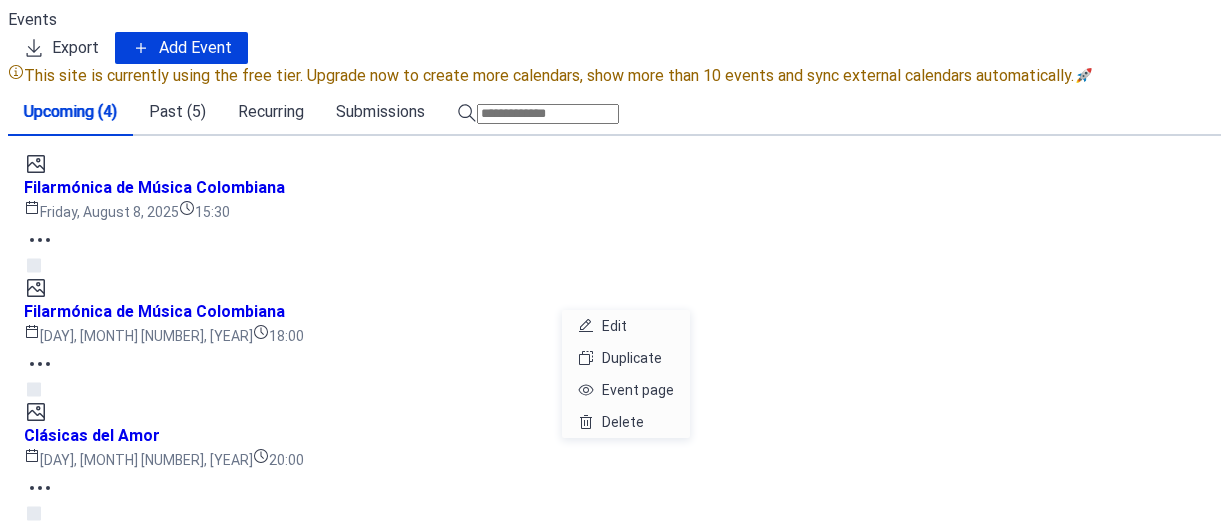 click 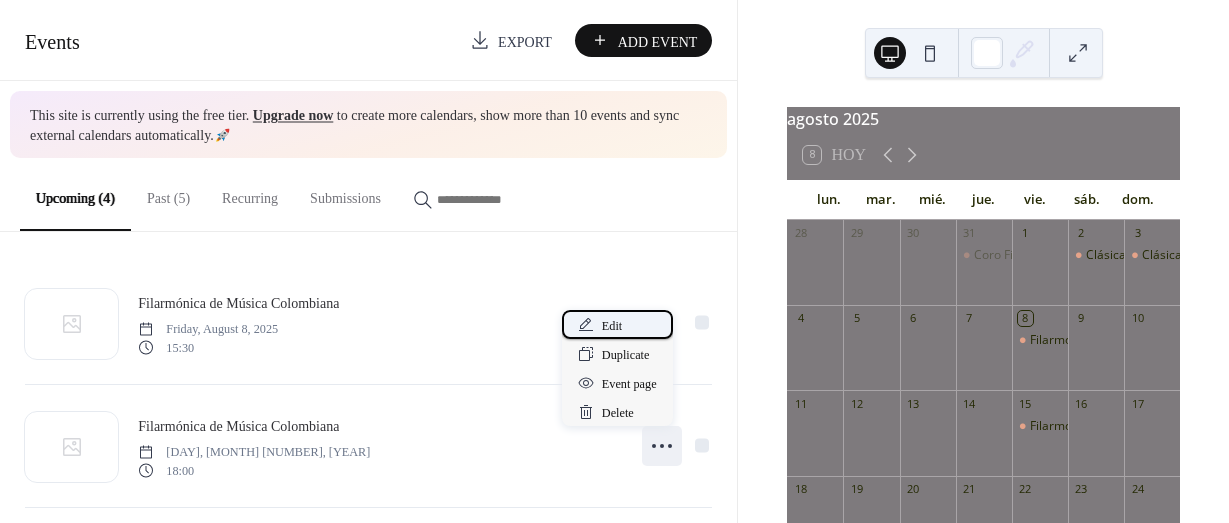 click on "Edit" at bounding box center [612, 326] 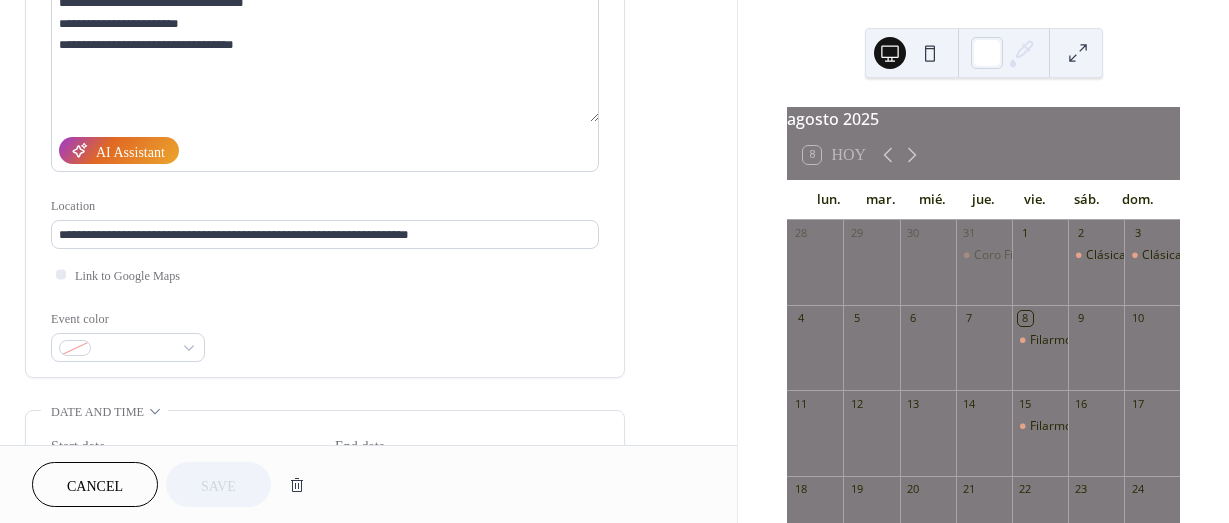 scroll, scrollTop: 141, scrollLeft: 0, axis: vertical 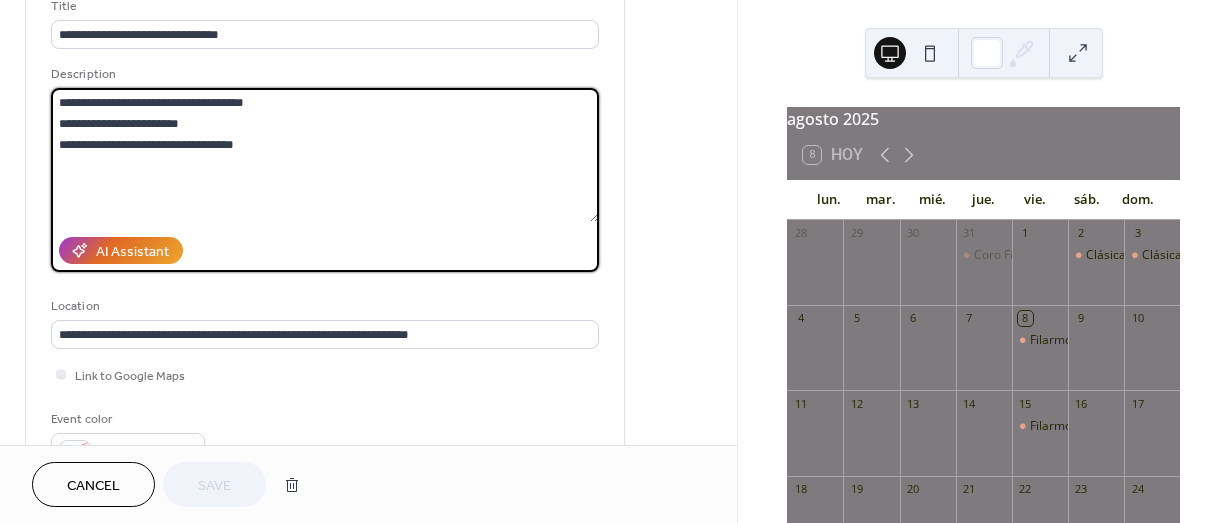 drag, startPoint x: 128, startPoint y: 145, endPoint x: 371, endPoint y: 146, distance: 243.00206 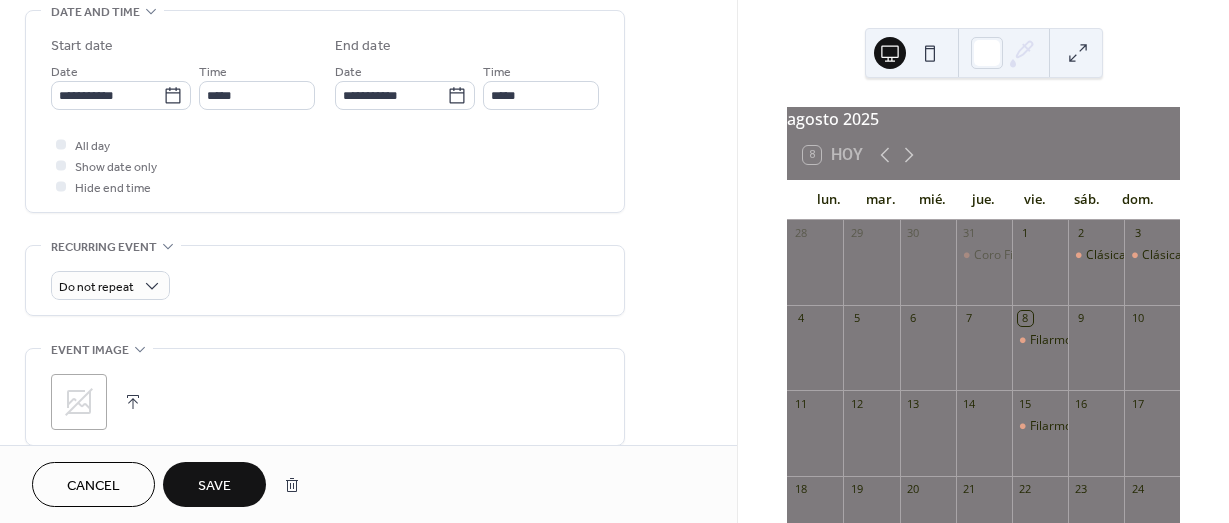 scroll, scrollTop: 941, scrollLeft: 0, axis: vertical 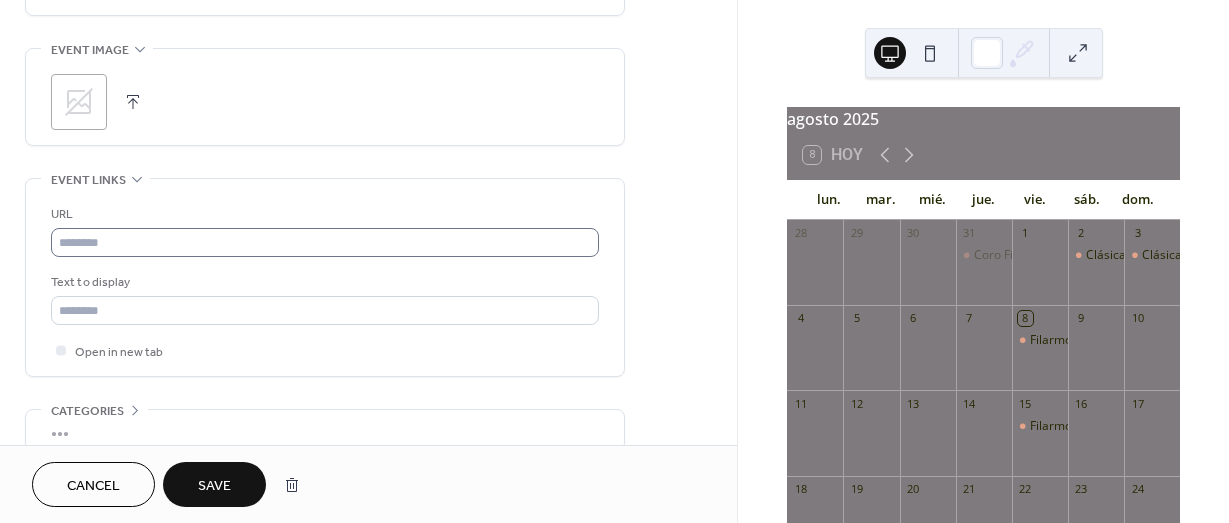 type on "**********" 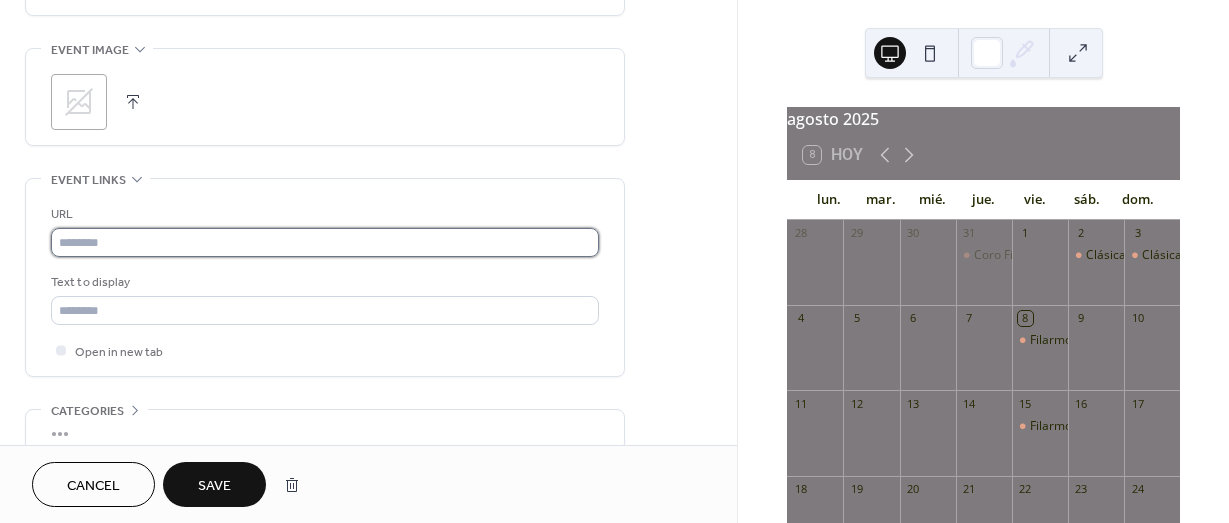 click at bounding box center (325, 242) 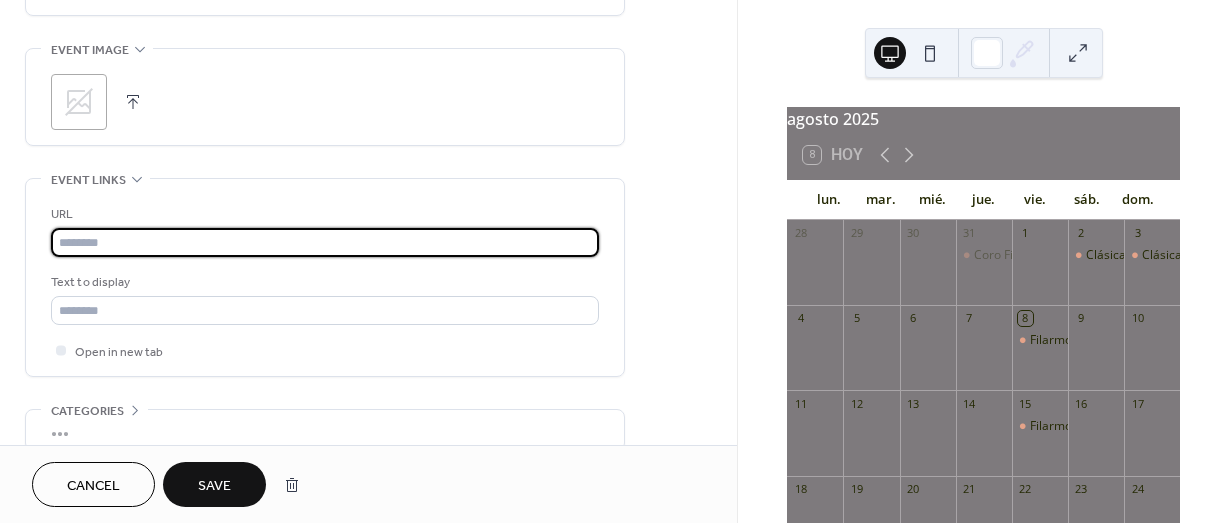 paste on "**********" 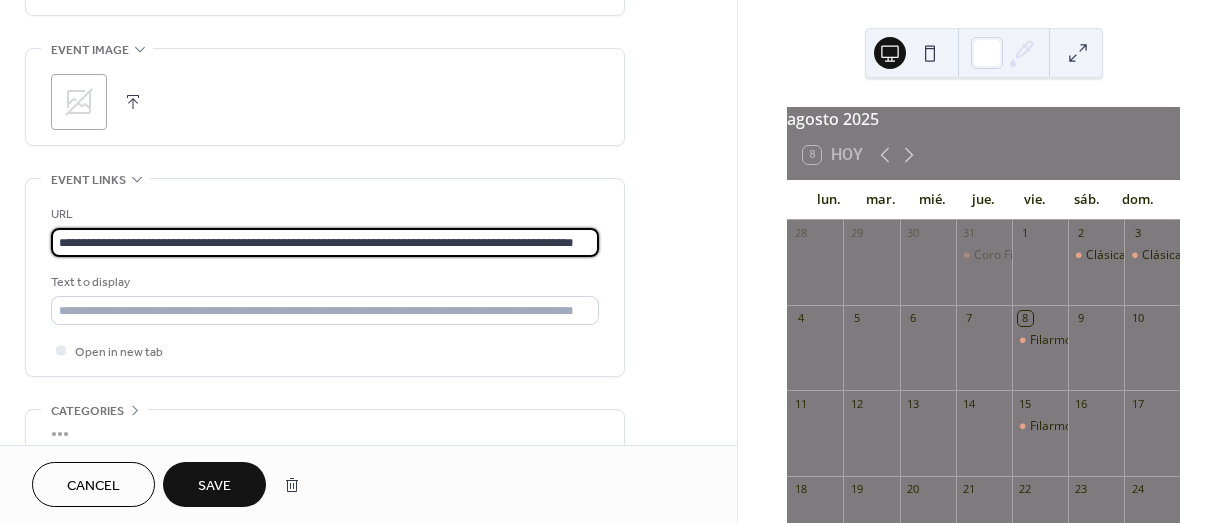 scroll, scrollTop: 0, scrollLeft: 61, axis: horizontal 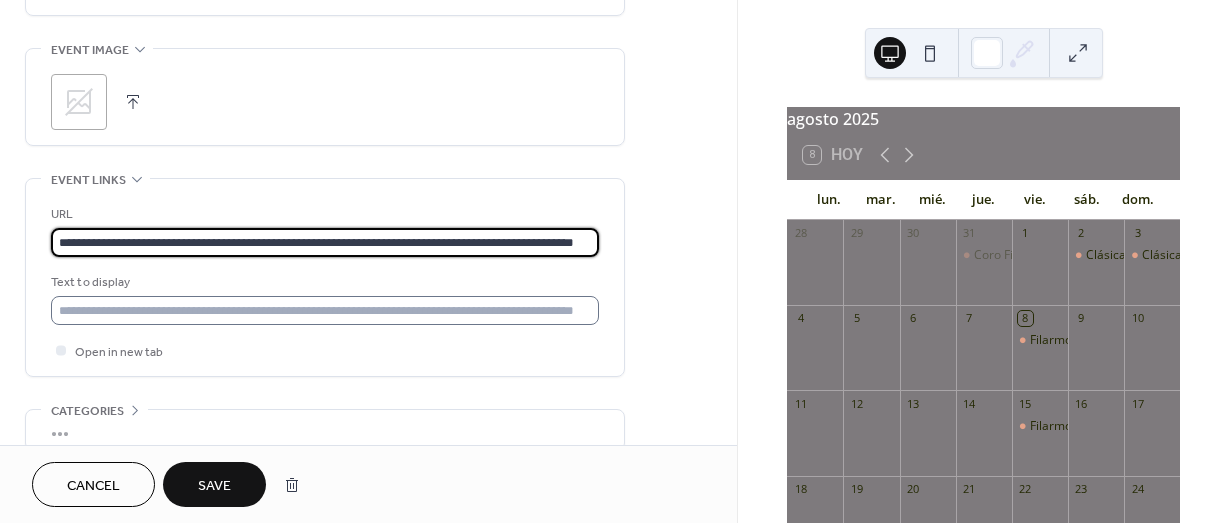 type on "**********" 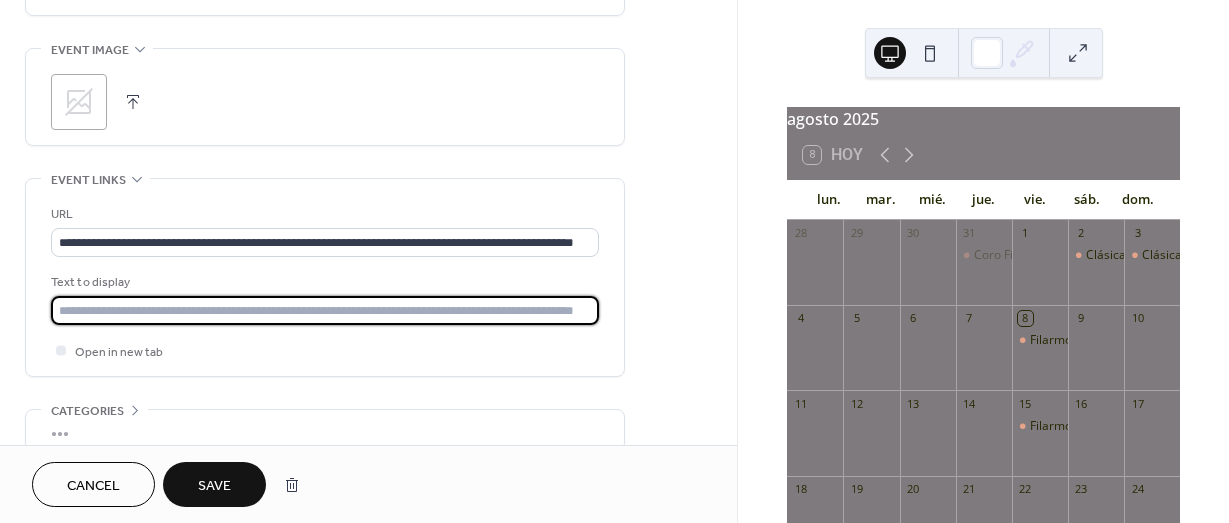 scroll, scrollTop: 0, scrollLeft: 0, axis: both 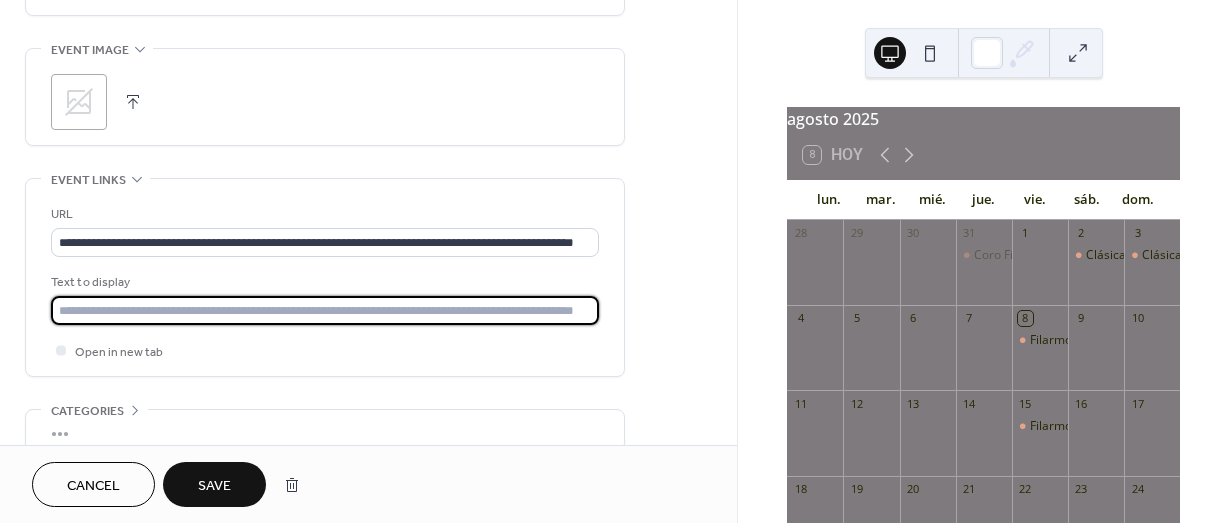click at bounding box center (325, 310) 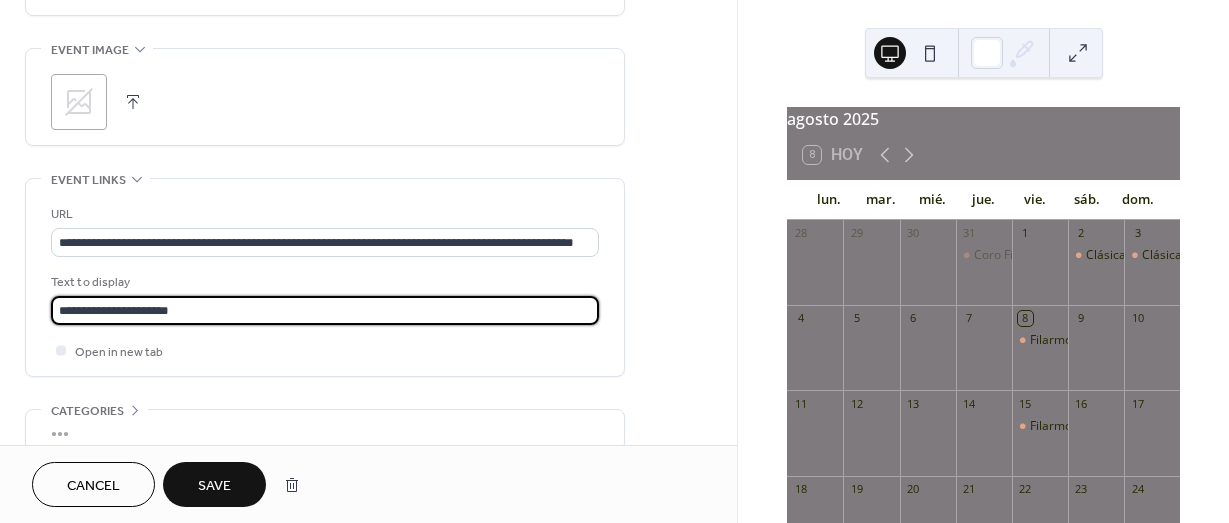 type on "**********" 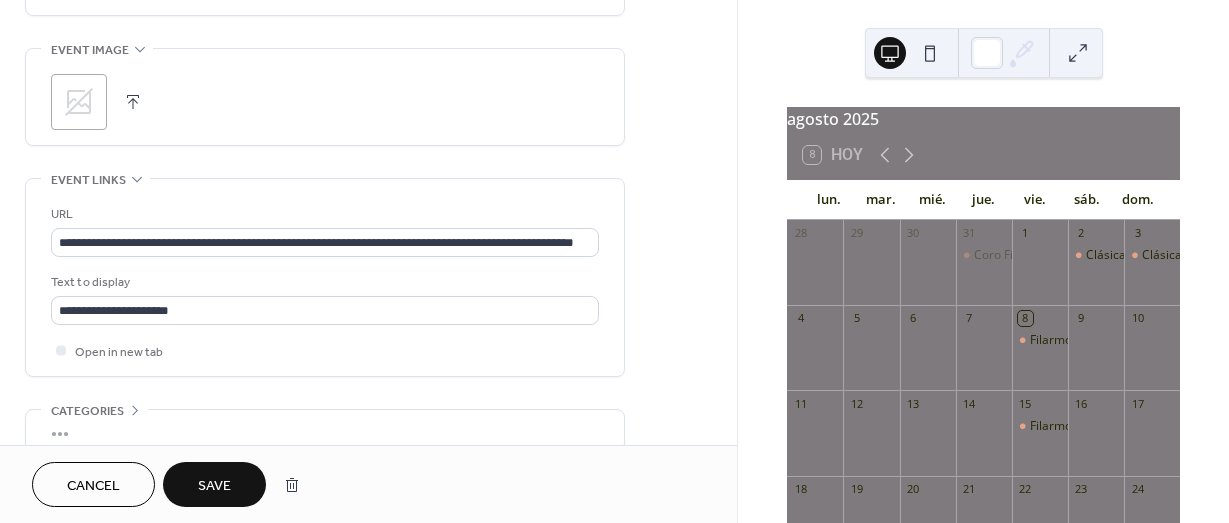 click on "Save" at bounding box center [214, 486] 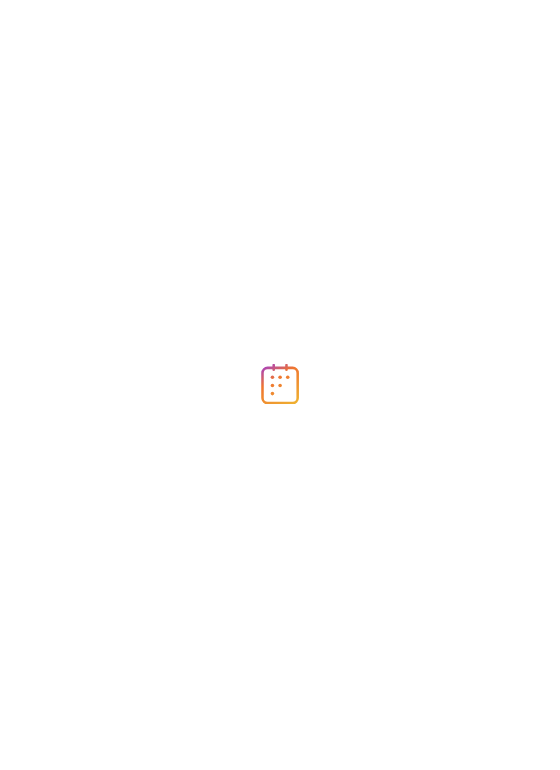 scroll, scrollTop: 0, scrollLeft: 0, axis: both 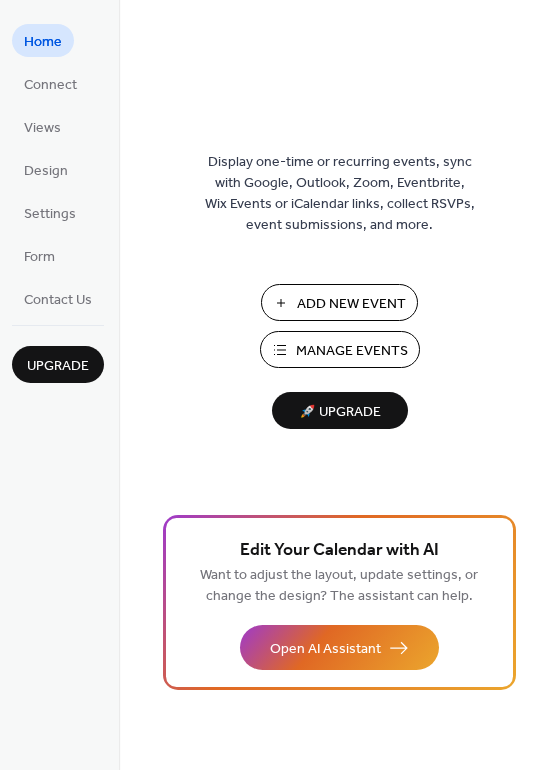 click on "Manage Events" at bounding box center [352, 351] 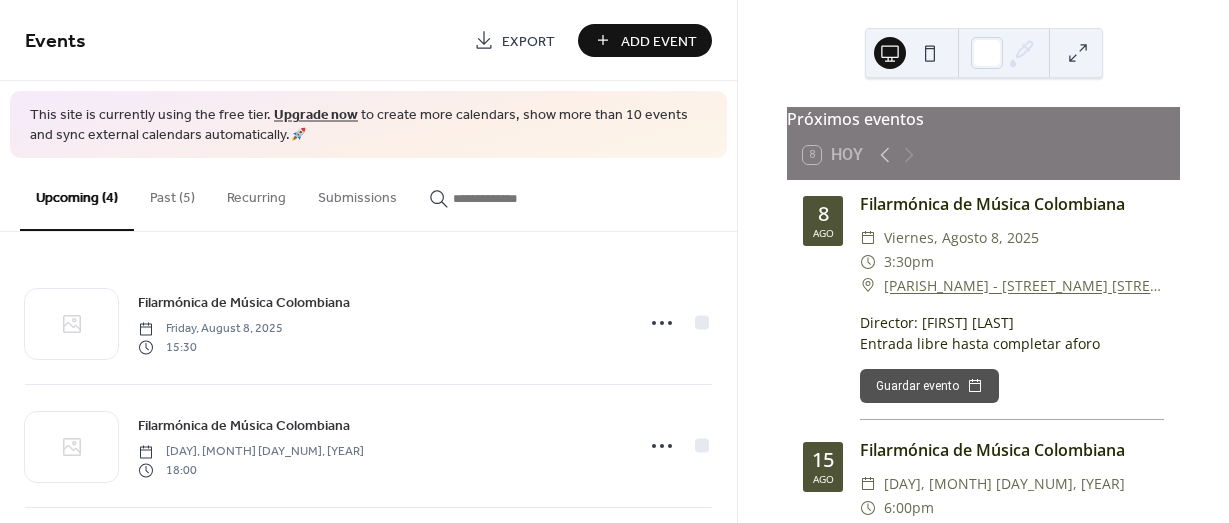scroll, scrollTop: 0, scrollLeft: 0, axis: both 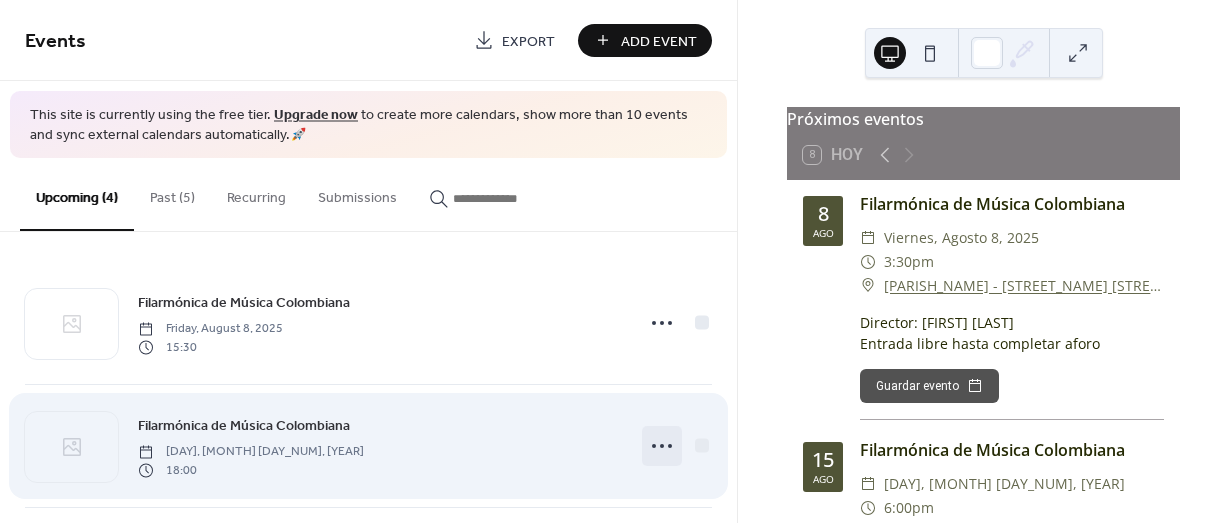 click 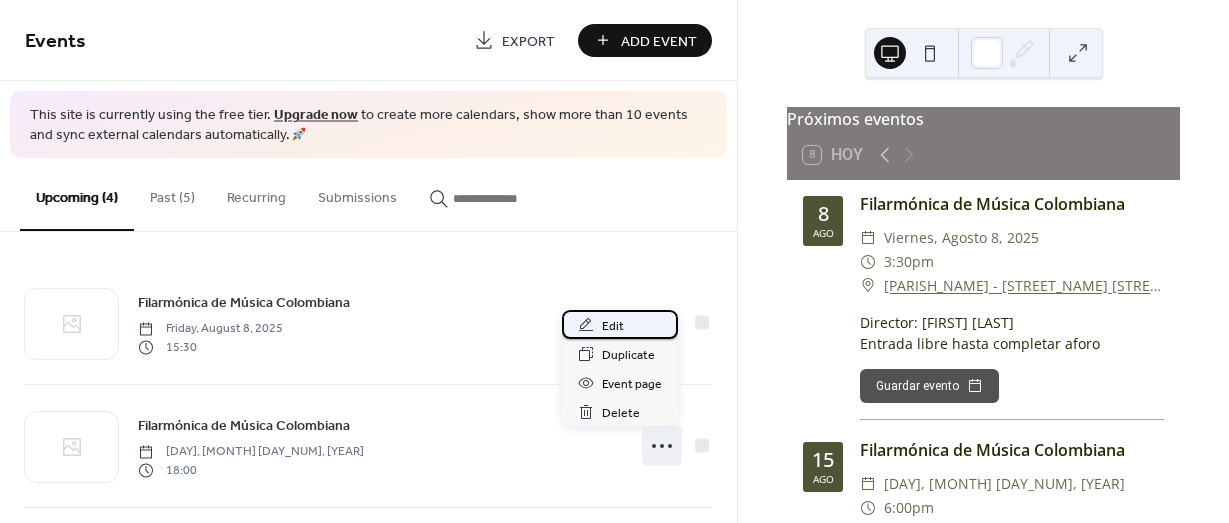 click on "Edit" at bounding box center [613, 326] 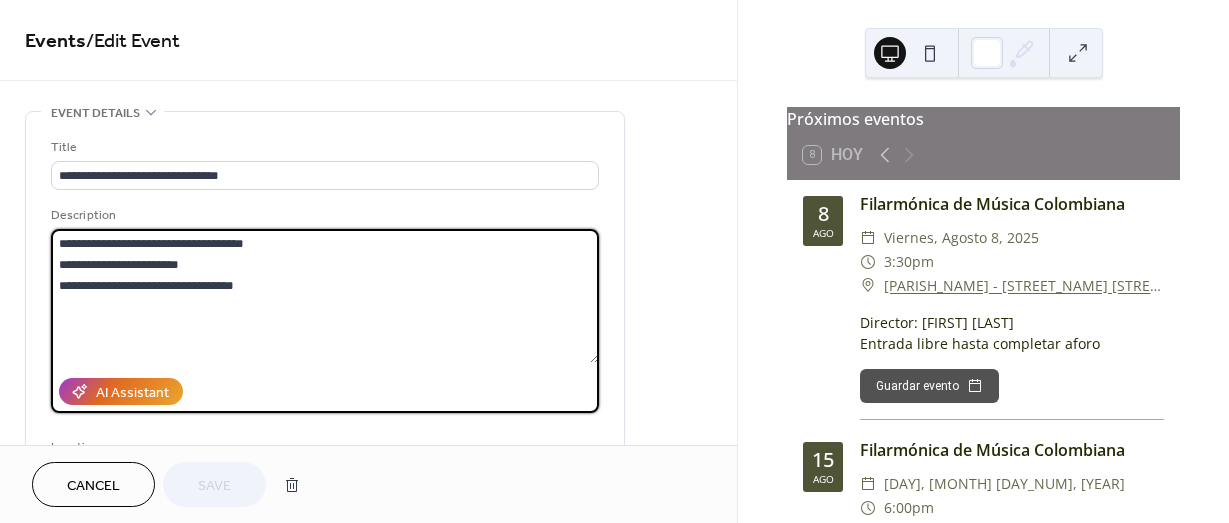 drag, startPoint x: 279, startPoint y: 279, endPoint x: 131, endPoint y: 284, distance: 148.08444 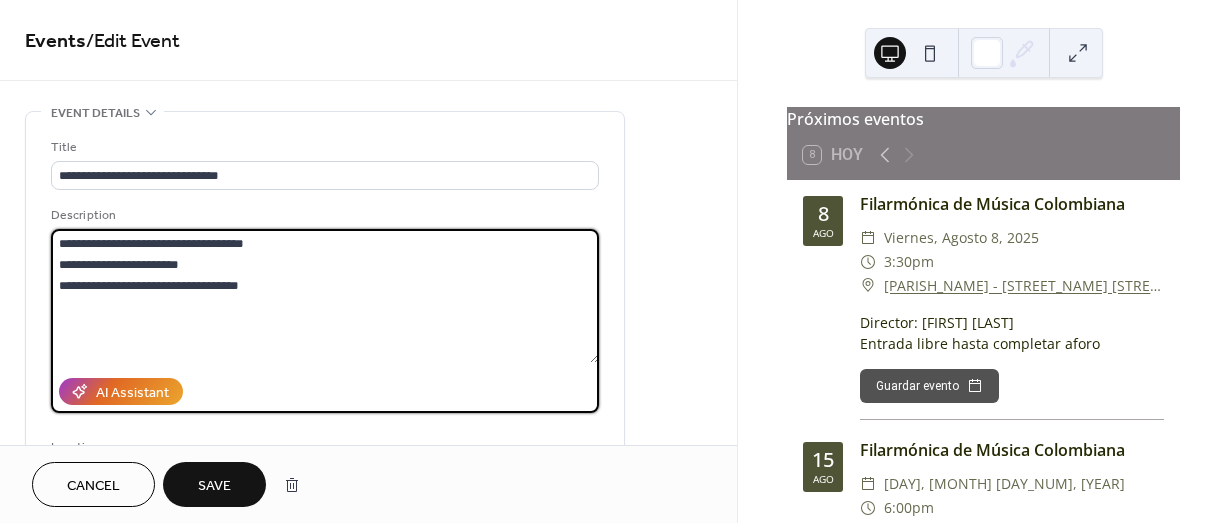 type on "**********" 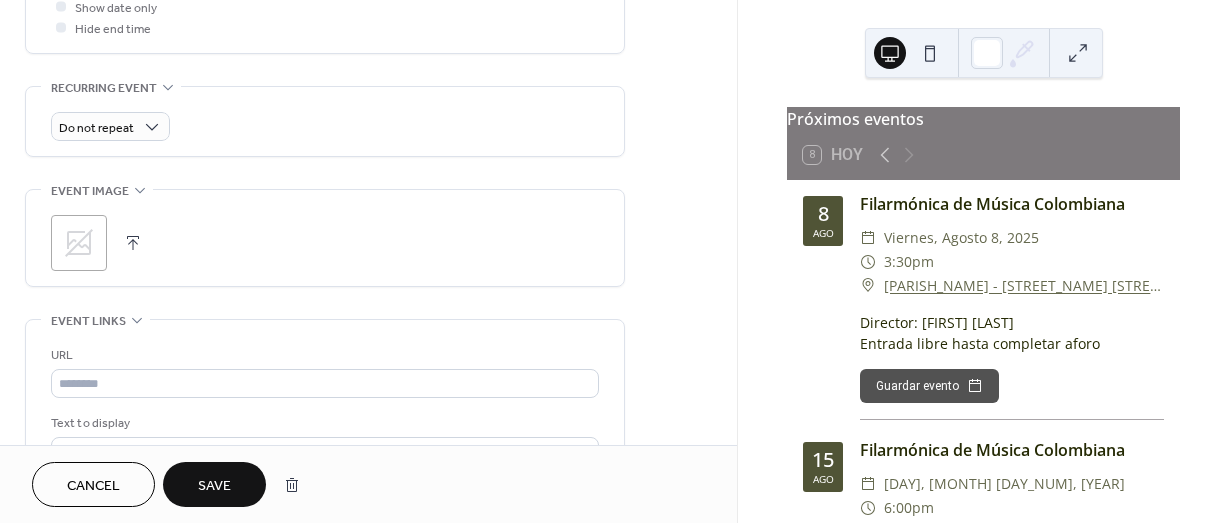 scroll, scrollTop: 1000, scrollLeft: 0, axis: vertical 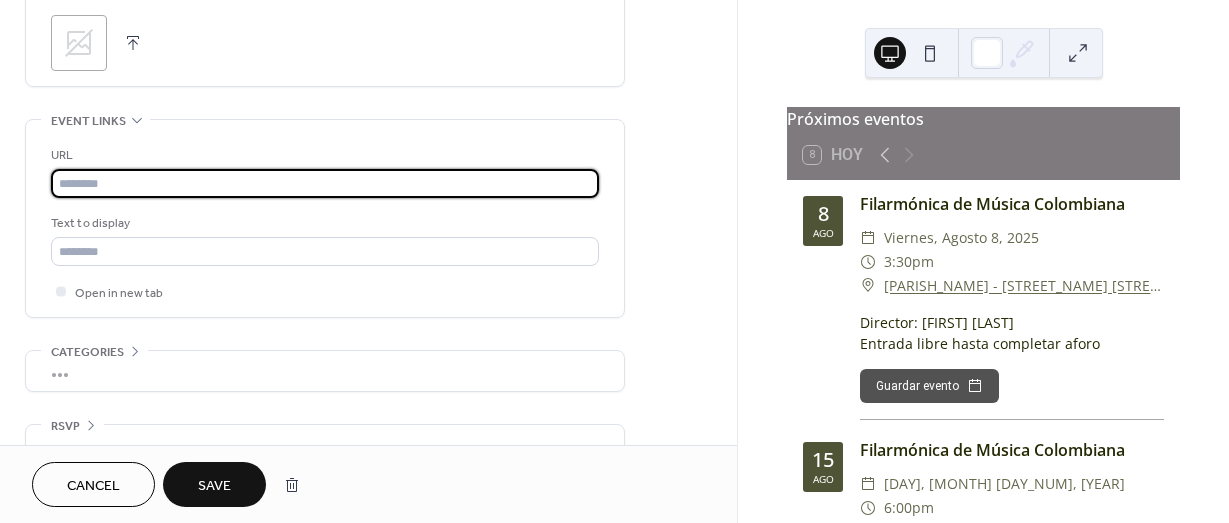 click at bounding box center [325, 183] 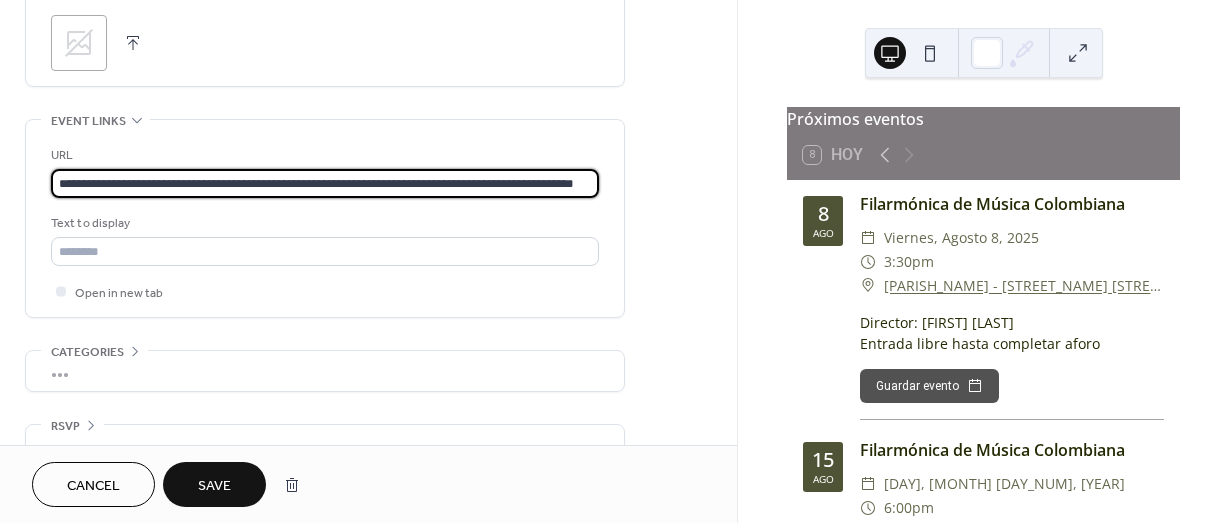 scroll, scrollTop: 0, scrollLeft: 61, axis: horizontal 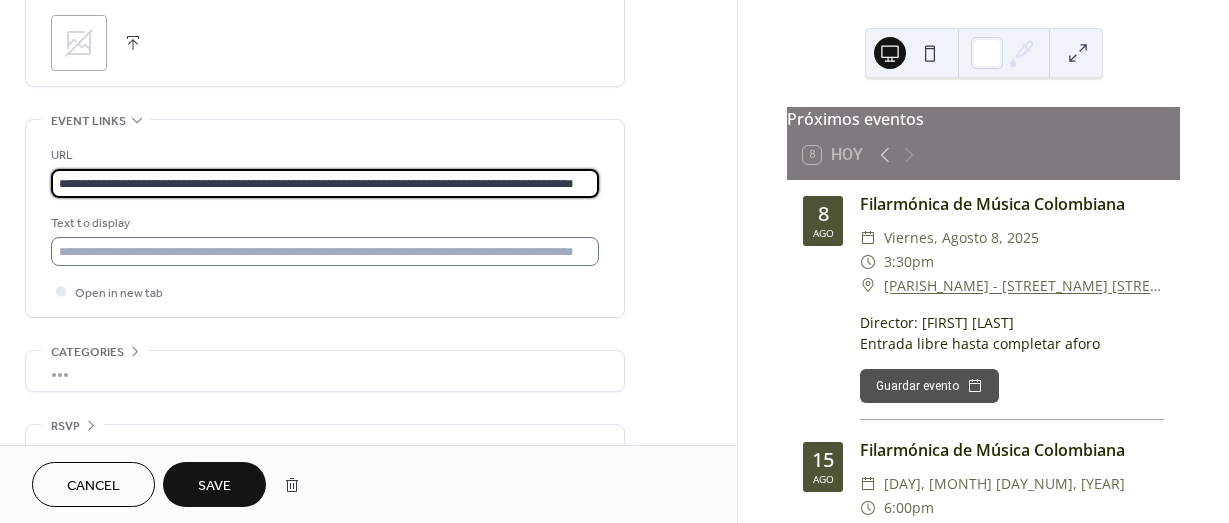 type on "**********" 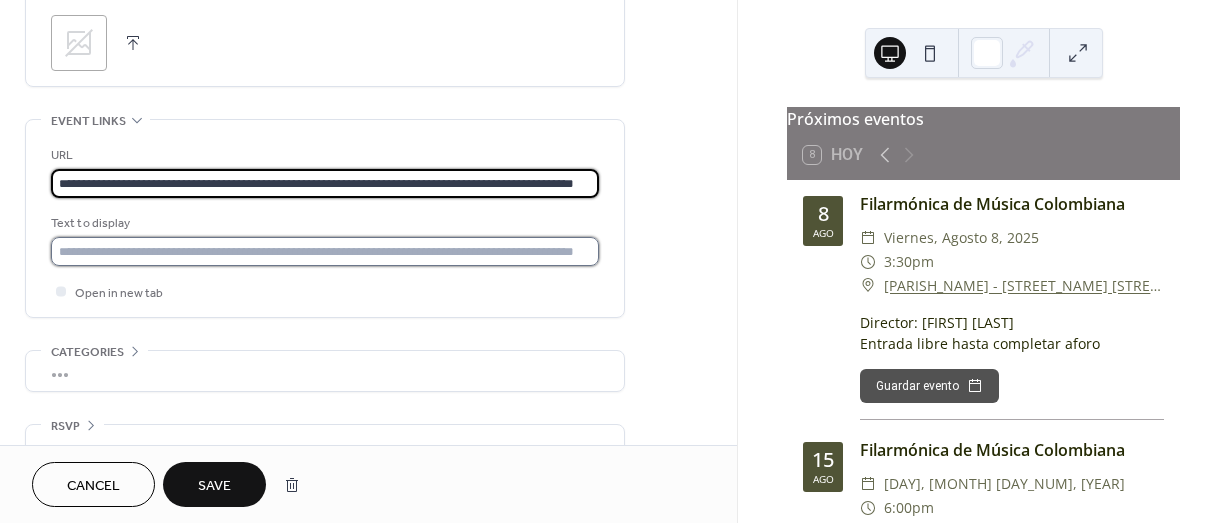 scroll, scrollTop: 0, scrollLeft: 0, axis: both 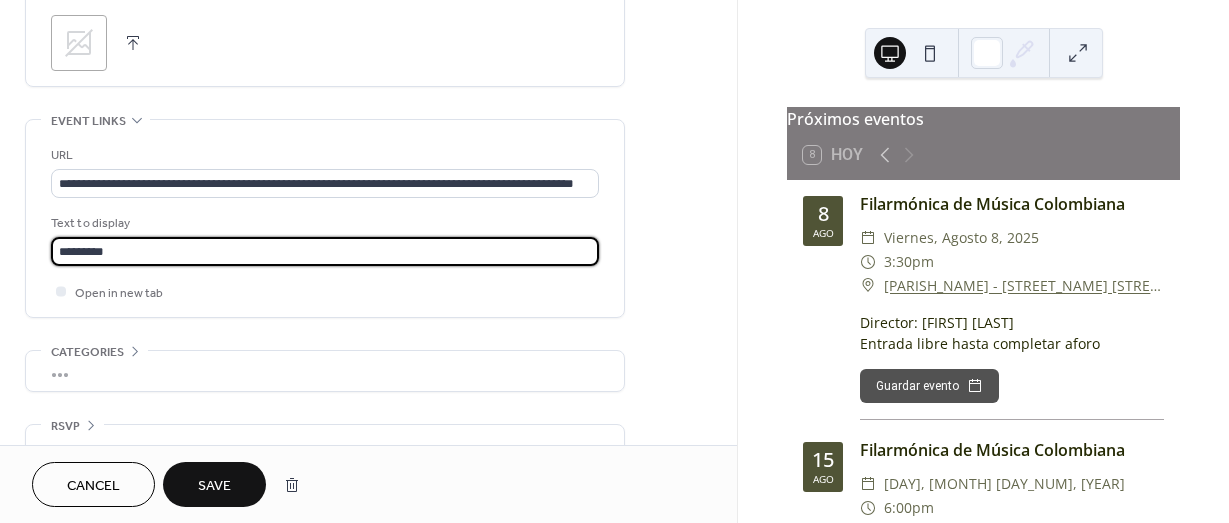 type on "**********" 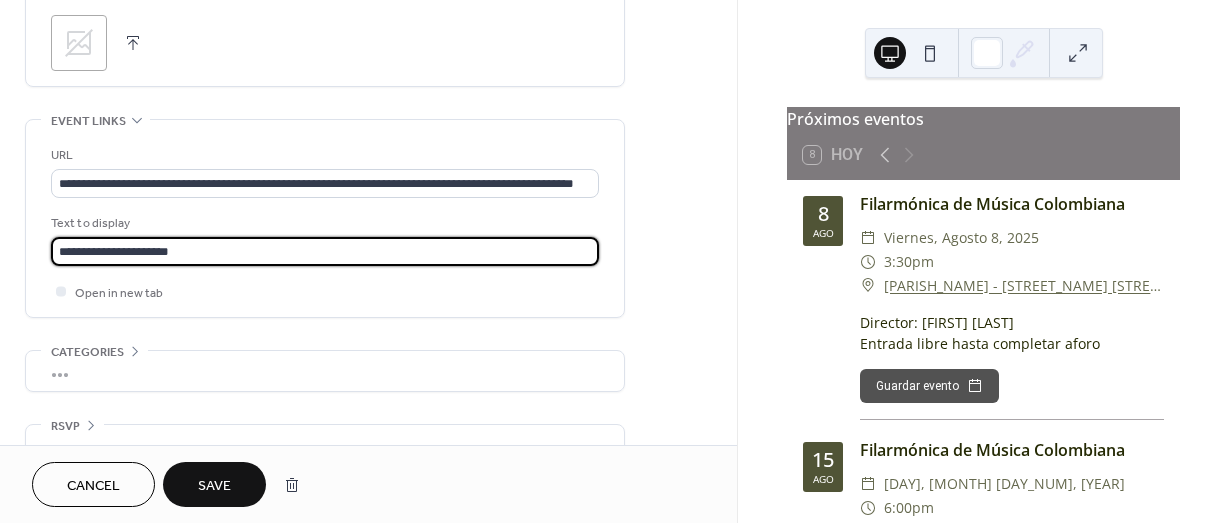 click on "Cancel Save" at bounding box center (368, 484) 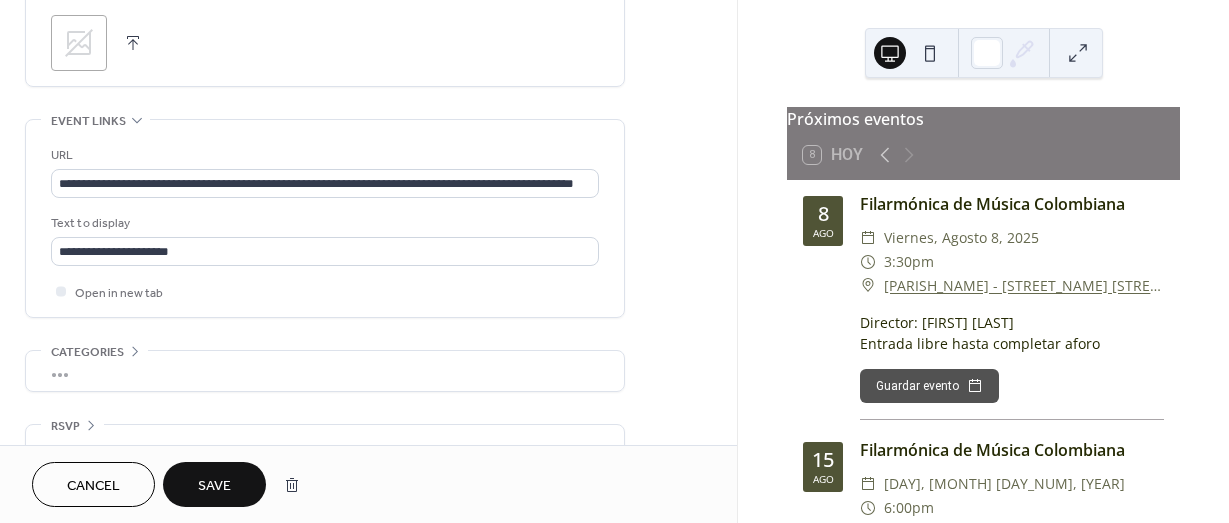 click on "Save" at bounding box center (214, 486) 